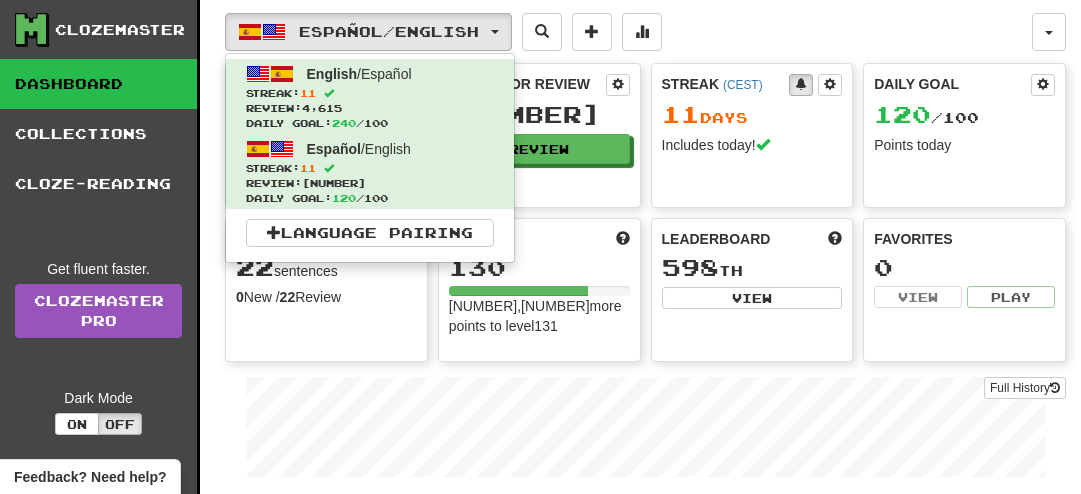 scroll, scrollTop: 0, scrollLeft: 0, axis: both 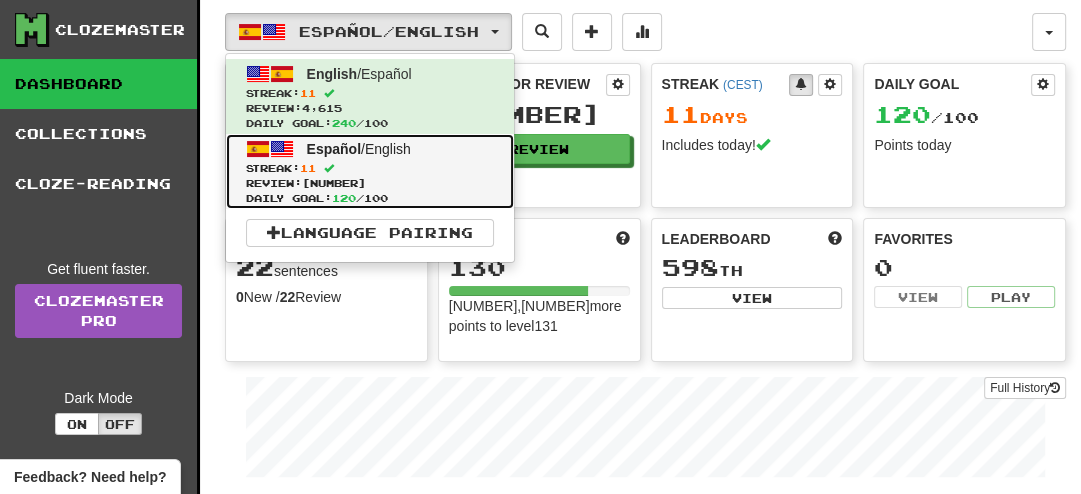 click on "Streak:  11" at bounding box center (370, 168) 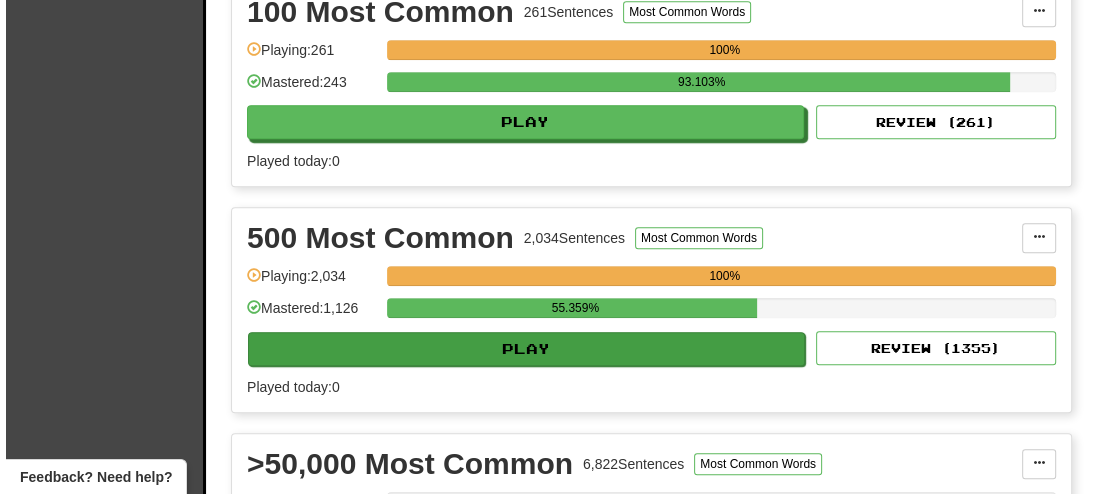 scroll, scrollTop: 762, scrollLeft: 0, axis: vertical 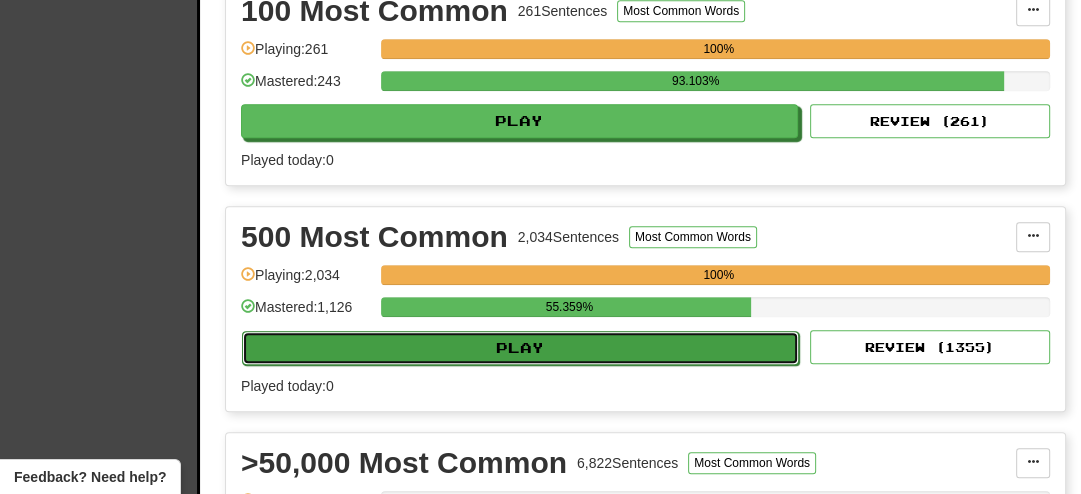 click on "Play" at bounding box center [520, 348] 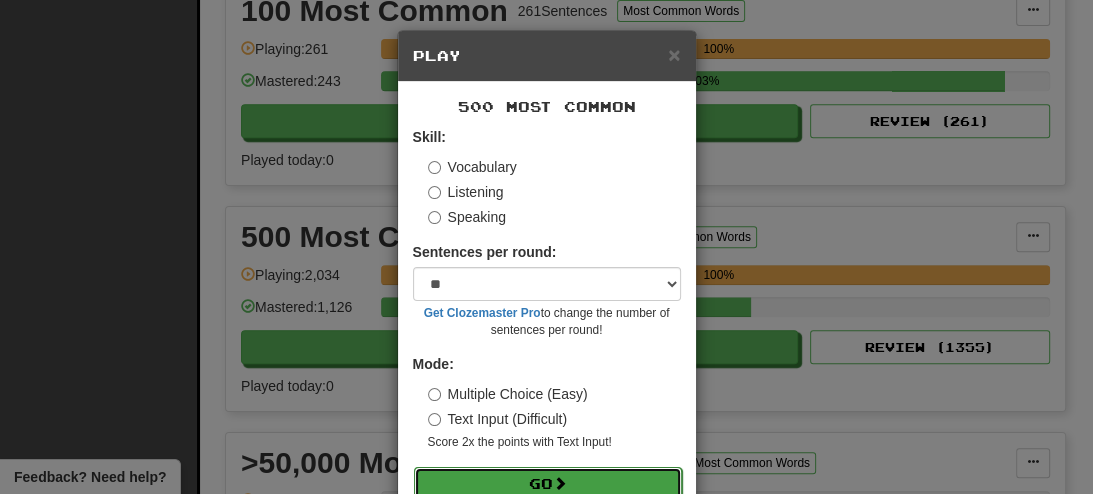 click on "Go" at bounding box center (548, 484) 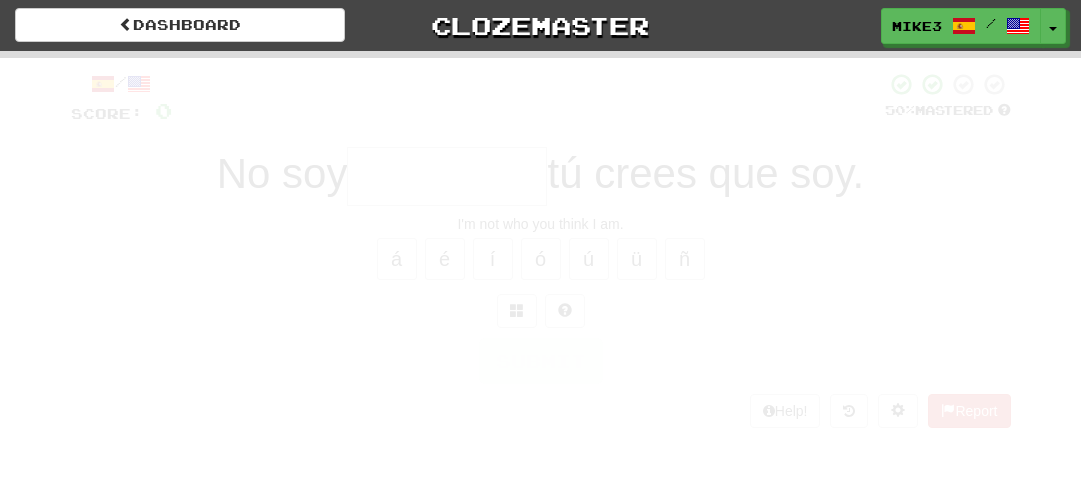 scroll, scrollTop: 0, scrollLeft: 0, axis: both 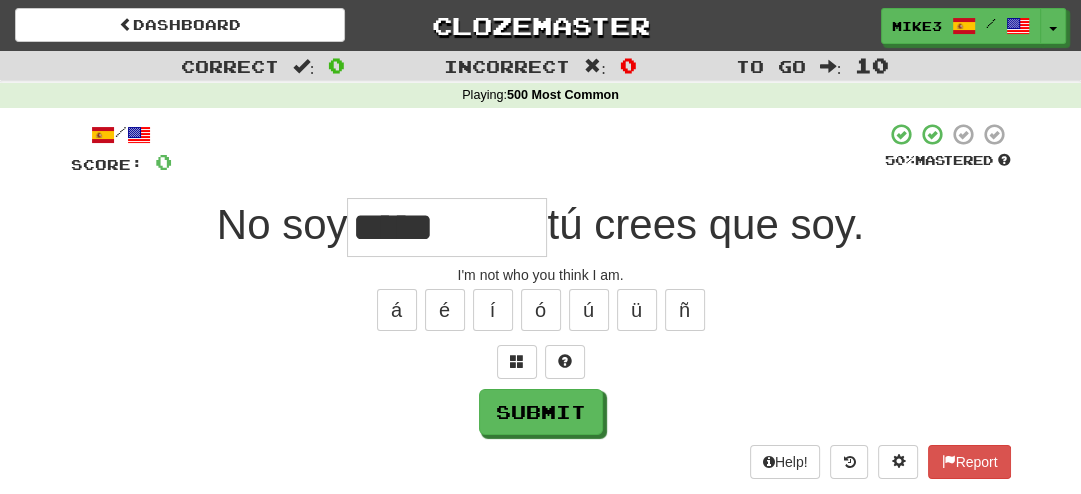 type on "*****" 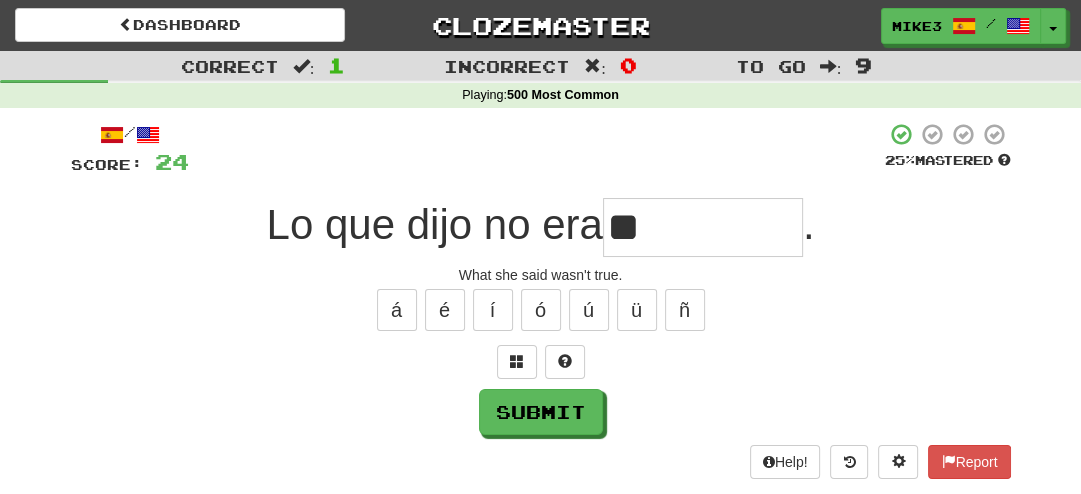 type on "*" 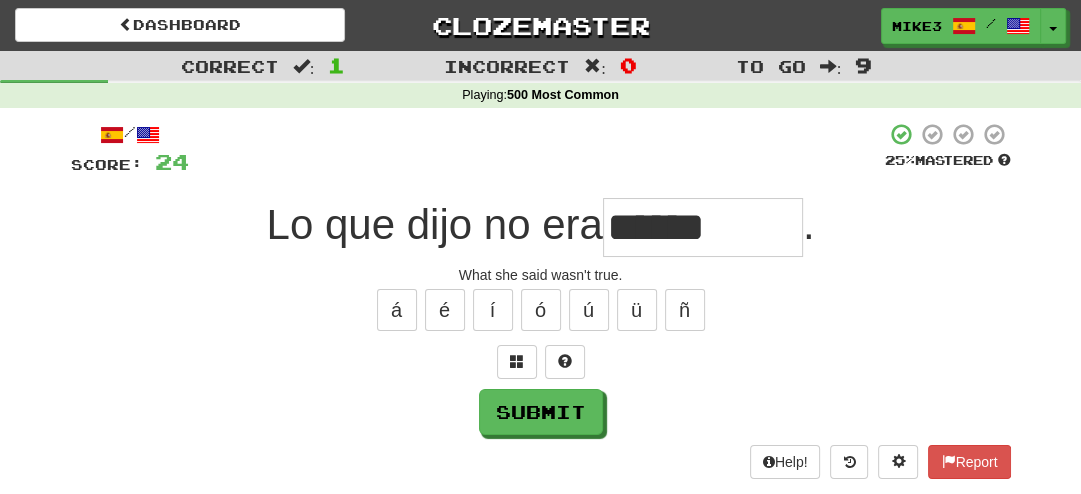 type on "******" 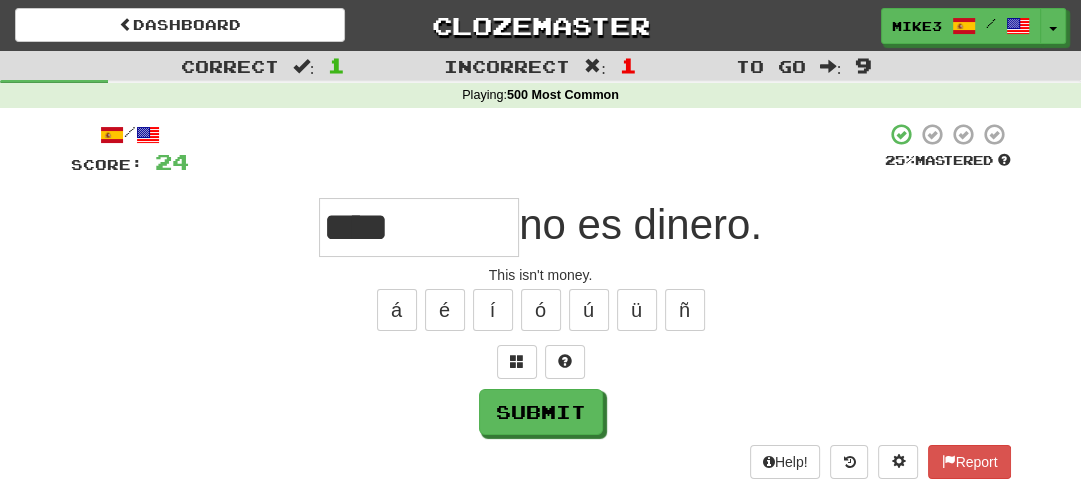 type on "****" 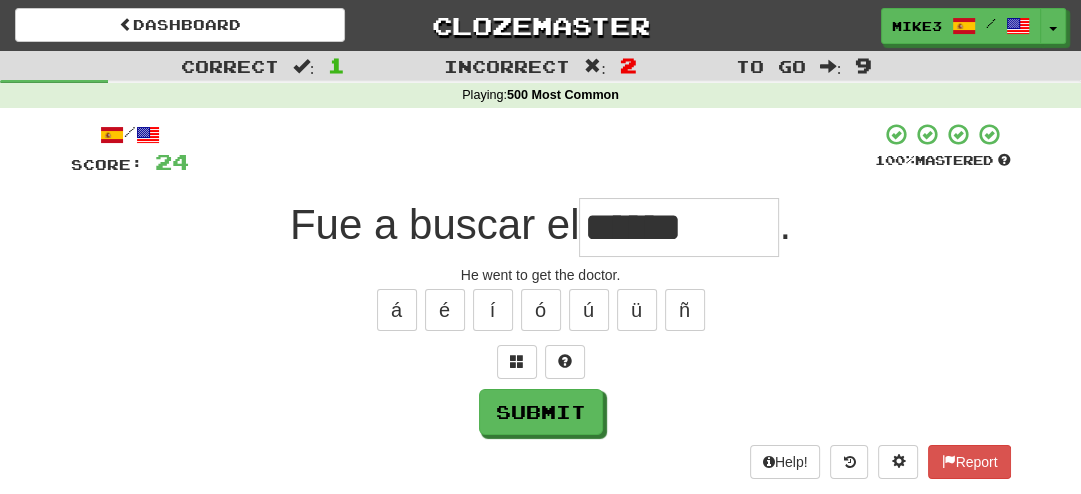 type on "******" 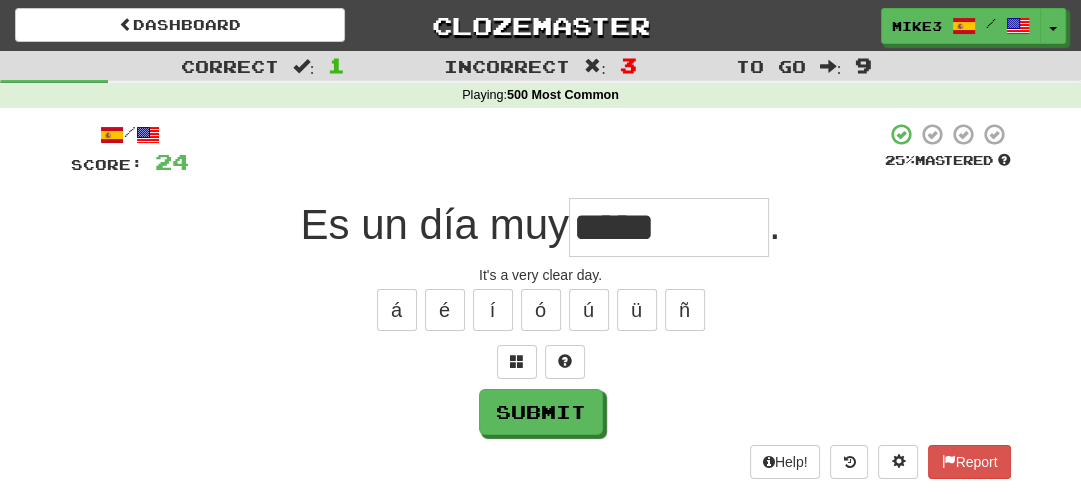 type on "*****" 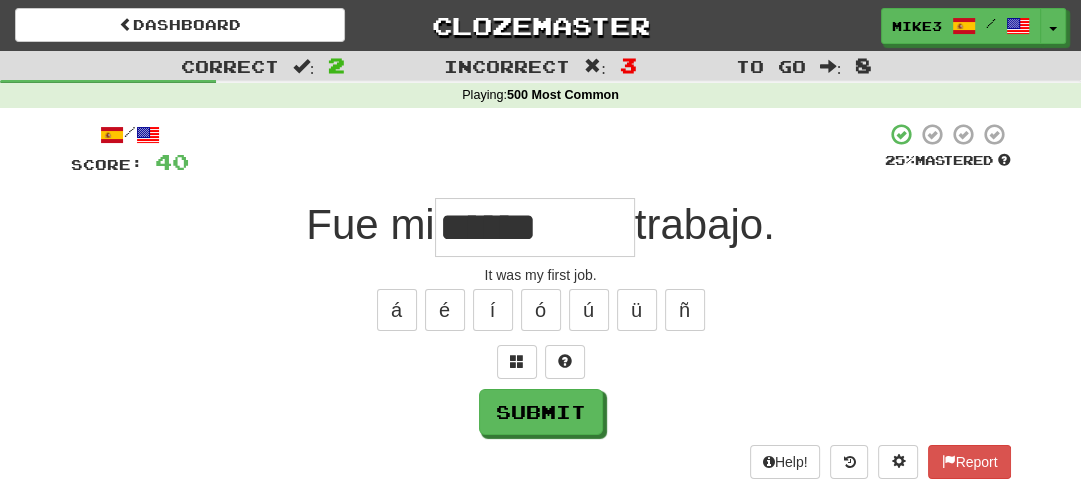 type on "******" 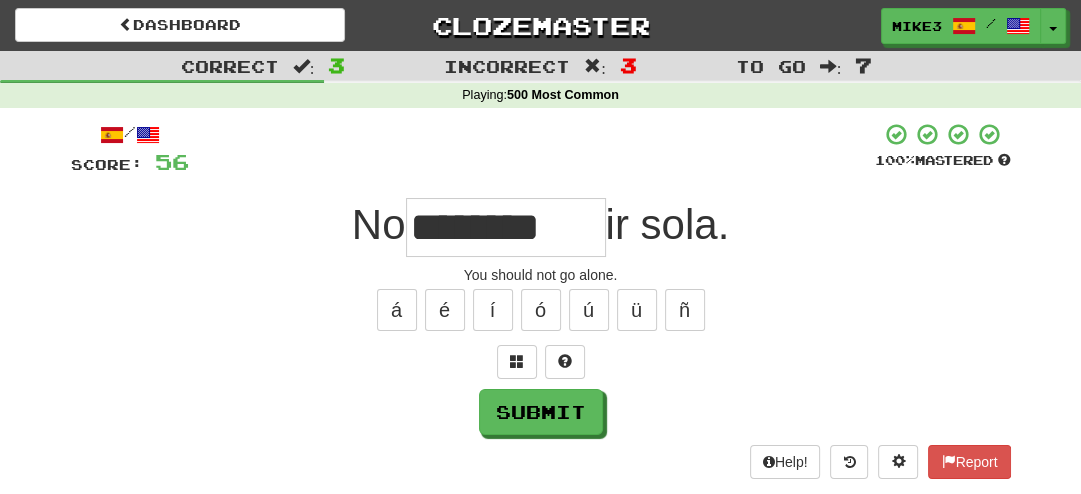 type on "********" 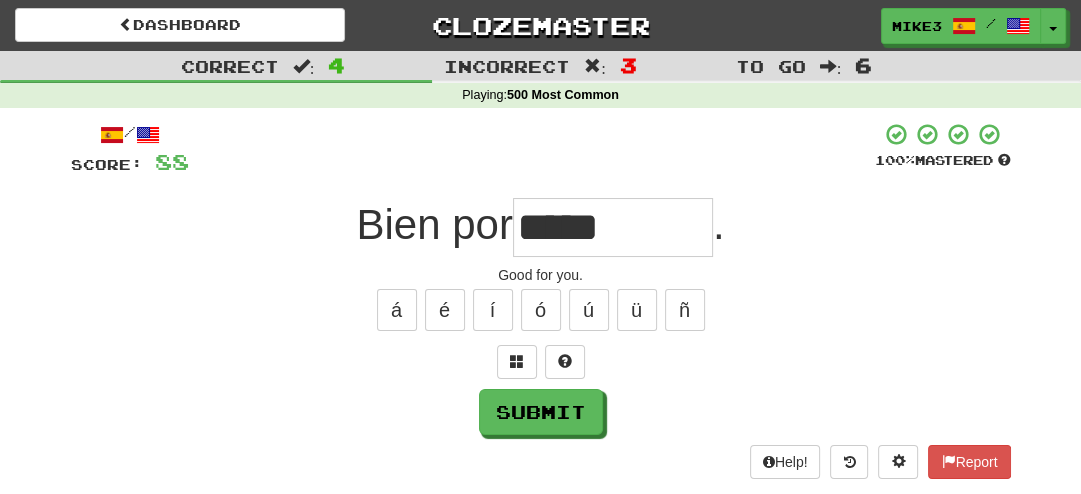 type on "**" 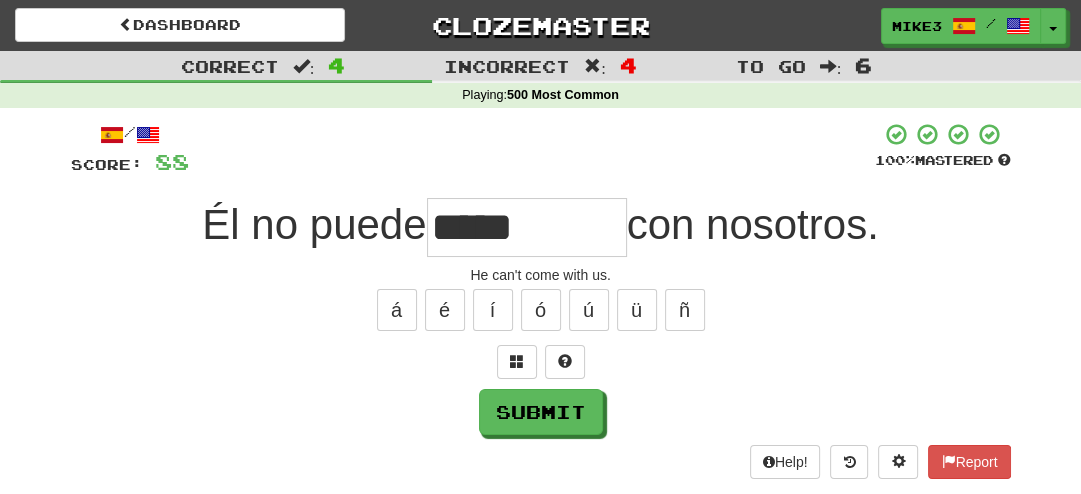 type on "*****" 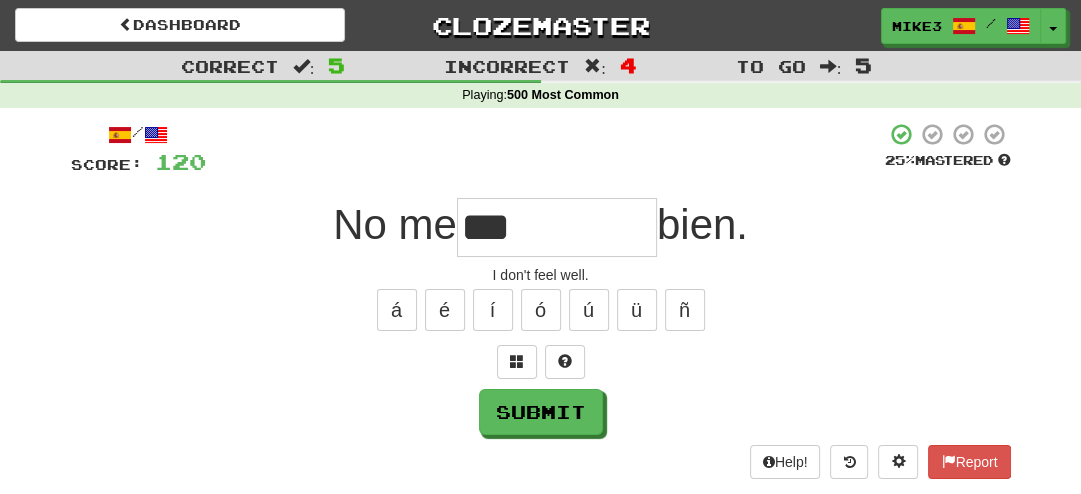 type on "******" 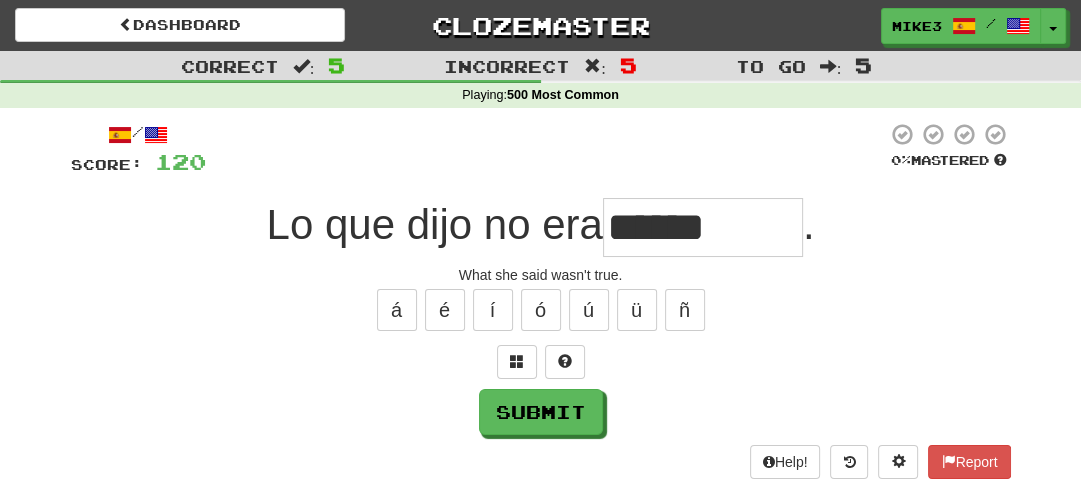 type on "******" 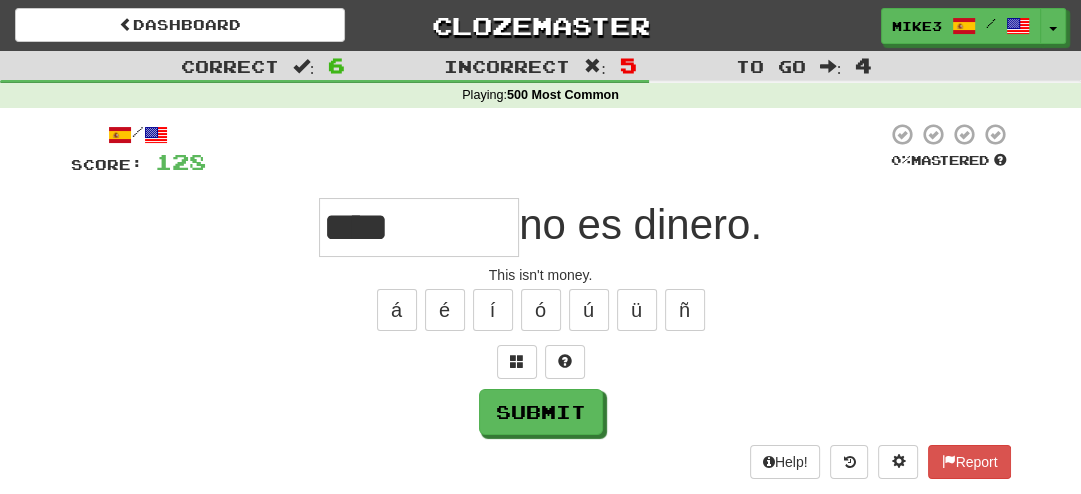 type on "****" 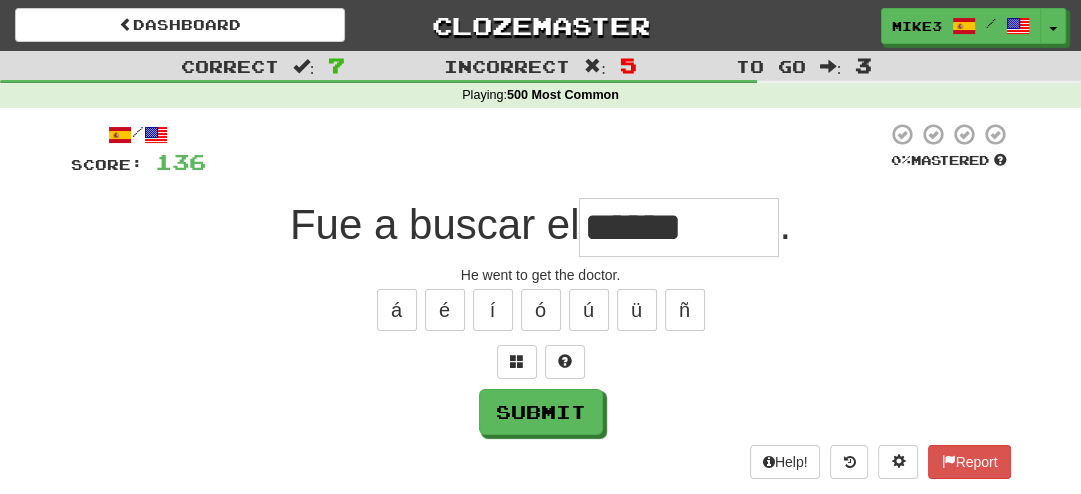 type on "******" 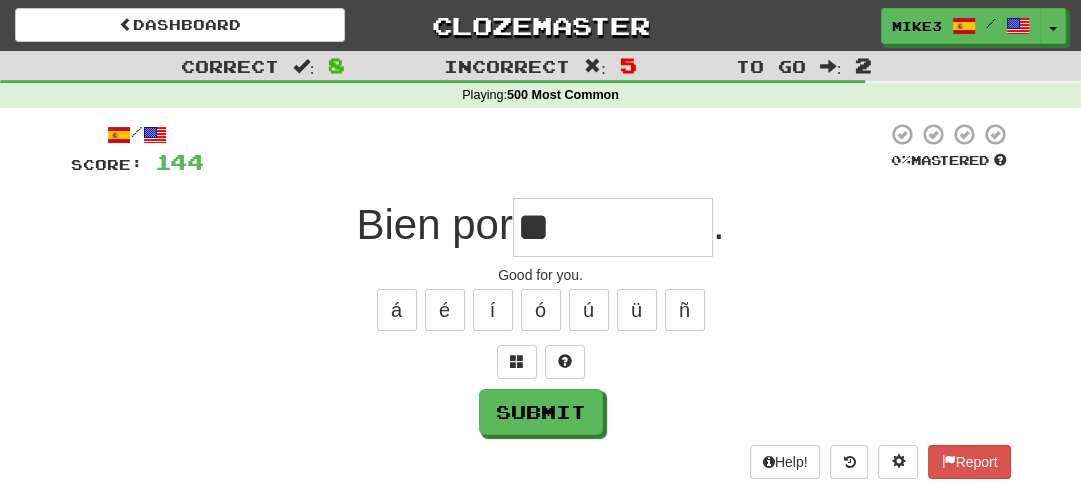 type on "**" 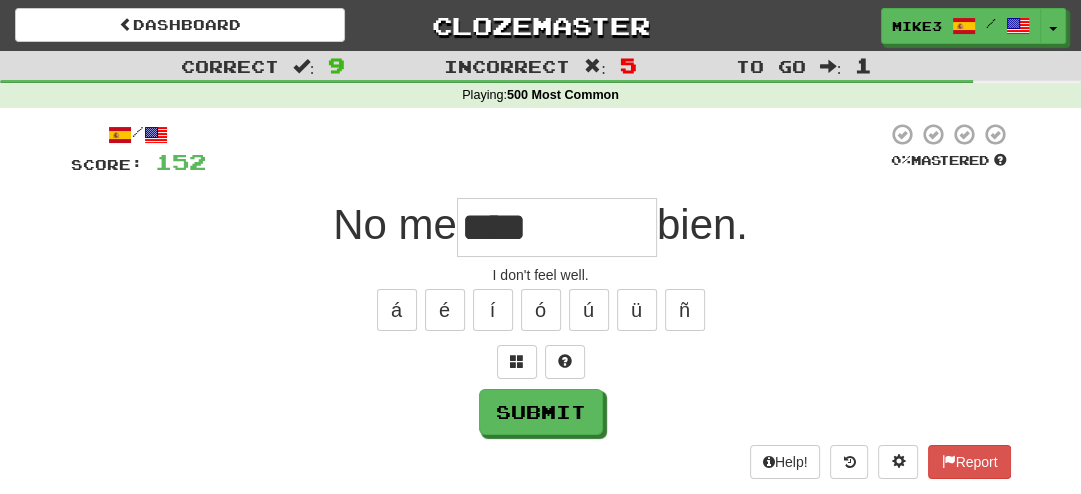 type on "******" 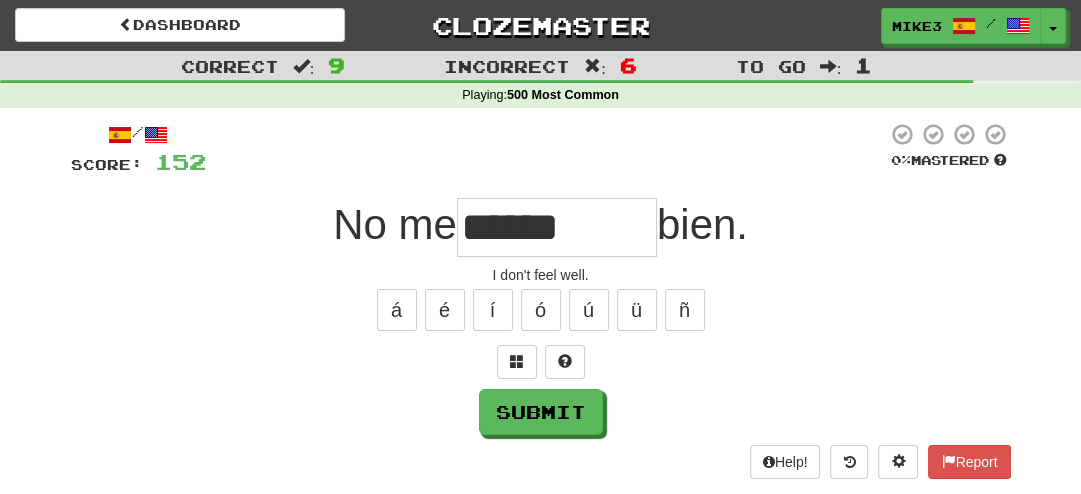 type on "******" 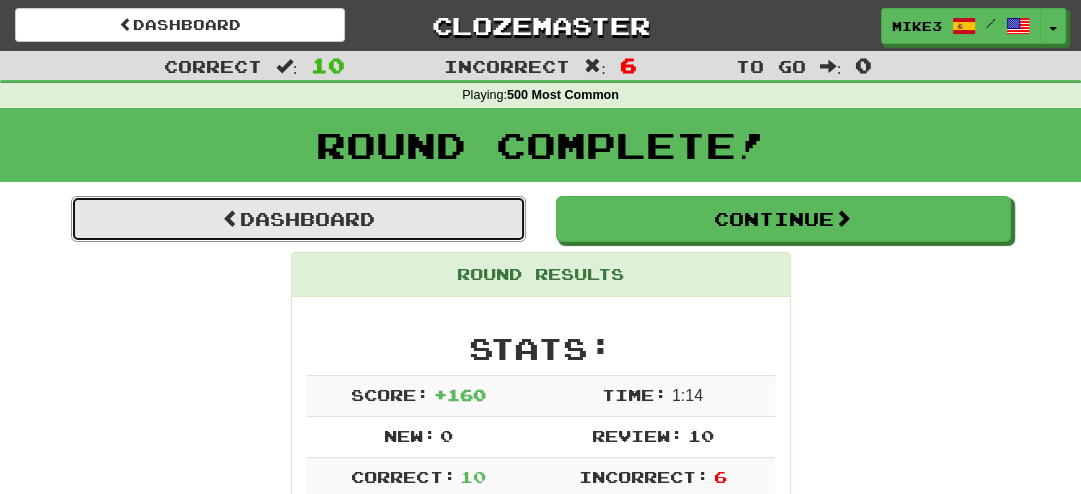 click on "Dashboard" at bounding box center [298, 219] 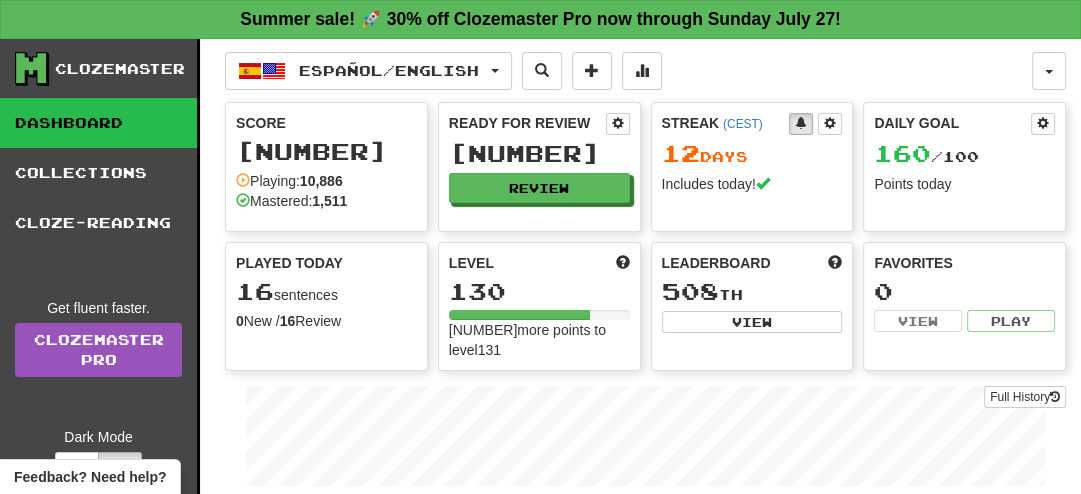 scroll, scrollTop: 1, scrollLeft: 0, axis: vertical 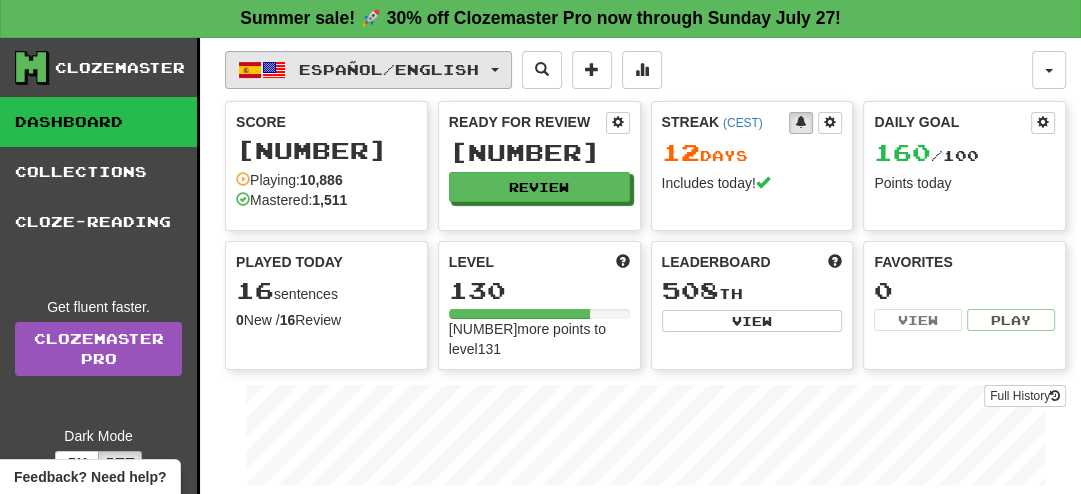 click at bounding box center (274, 70) 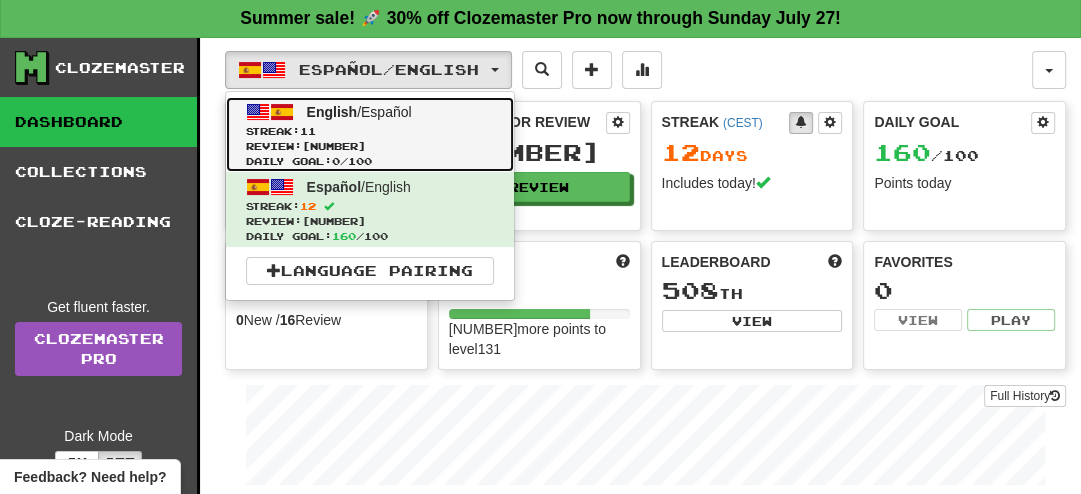 click on "Streak:  11" at bounding box center (370, 131) 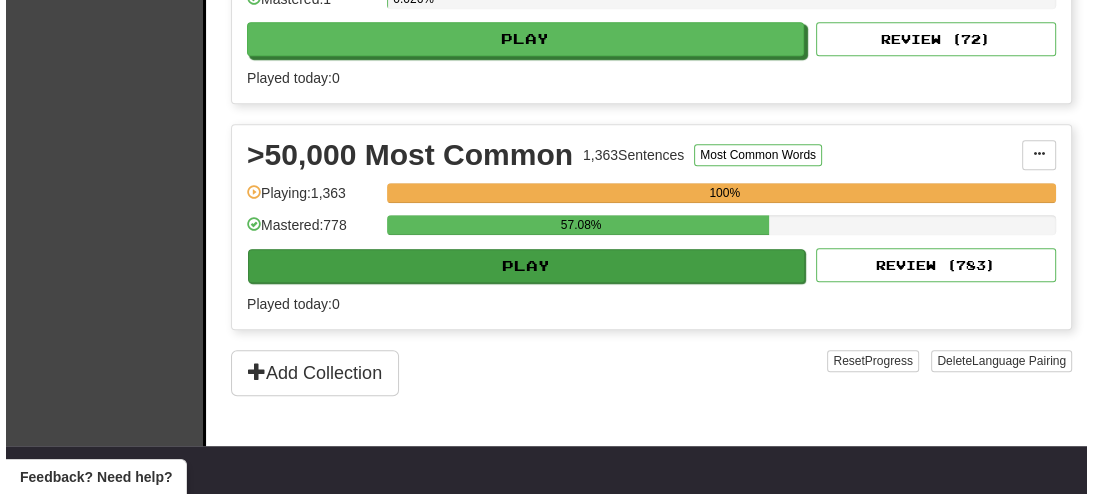 scroll, scrollTop: 864, scrollLeft: 0, axis: vertical 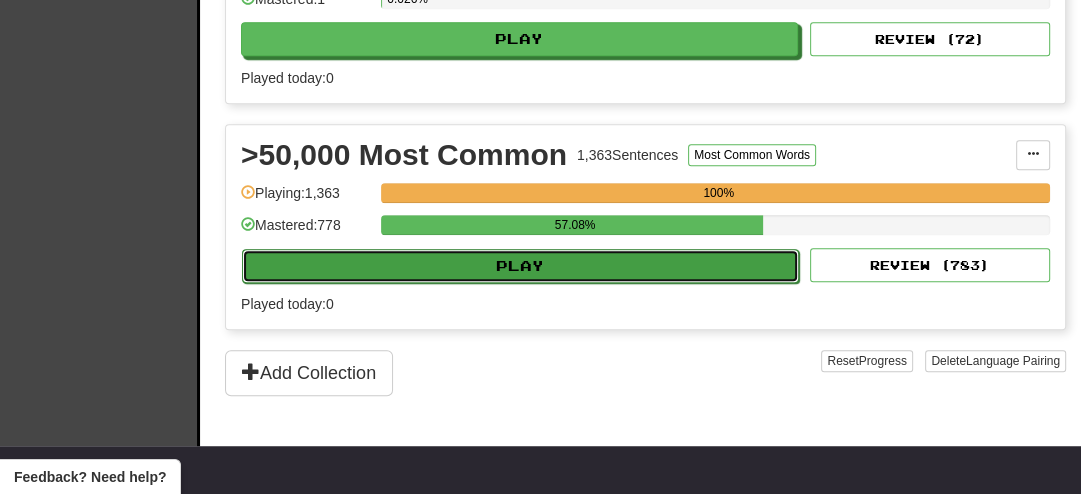 click on "Play" at bounding box center [520, 266] 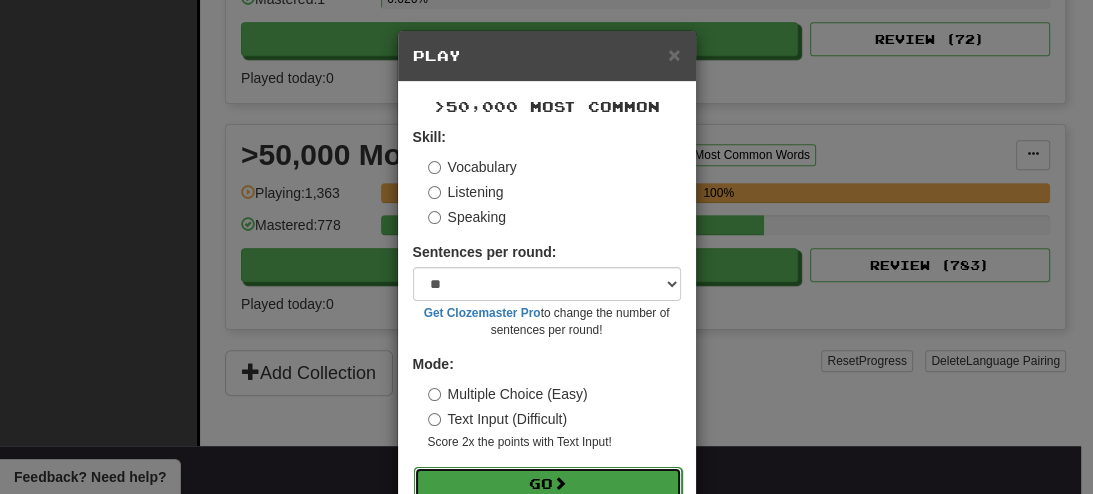 click on "Go" at bounding box center (548, 484) 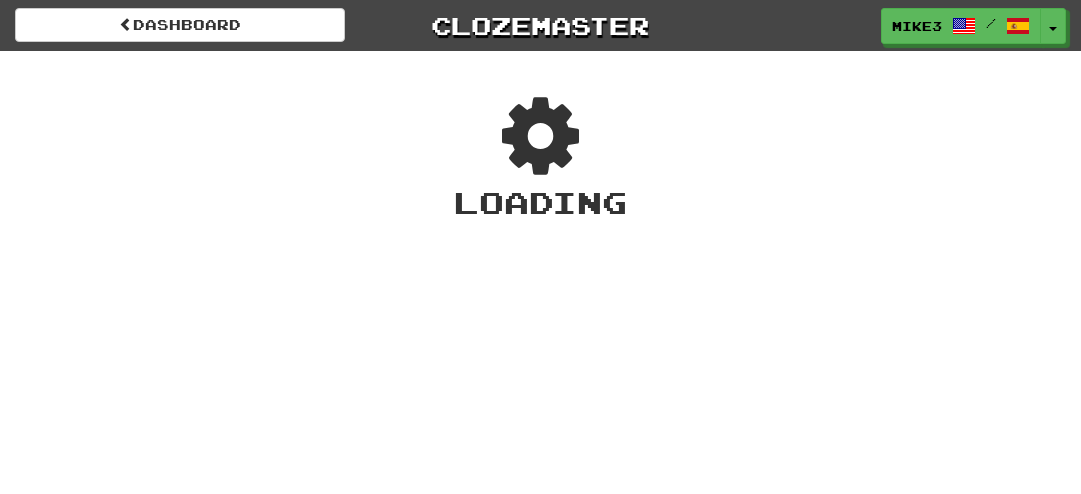 scroll, scrollTop: 0, scrollLeft: 0, axis: both 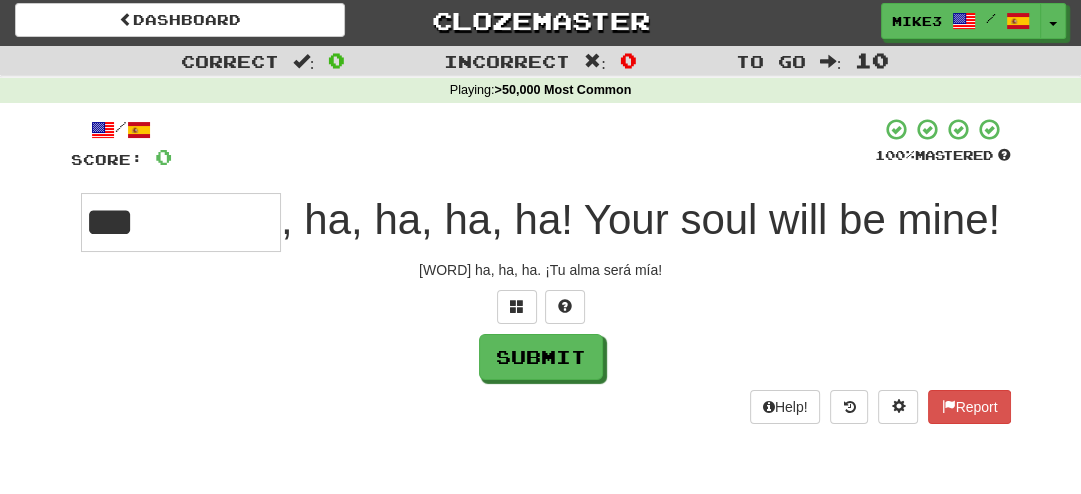 type on "***" 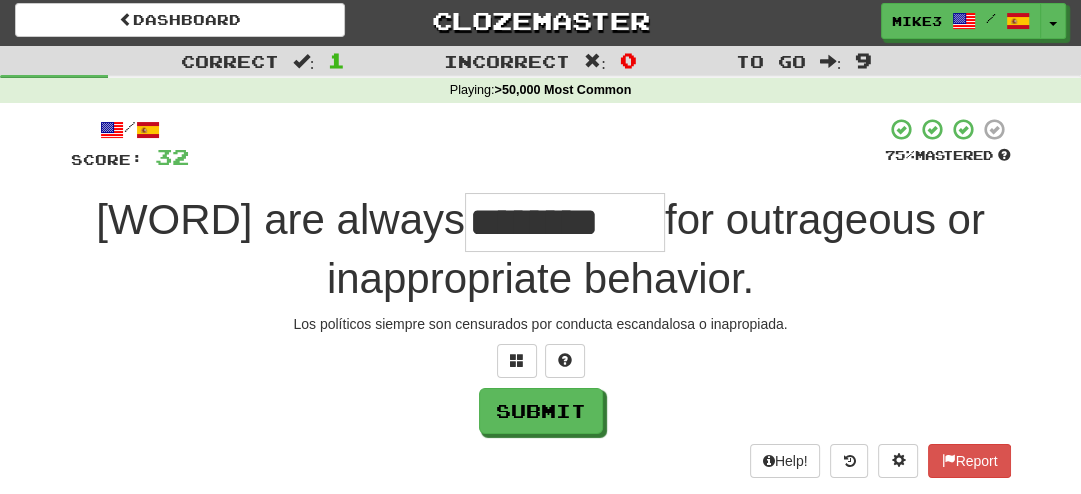 type on "********" 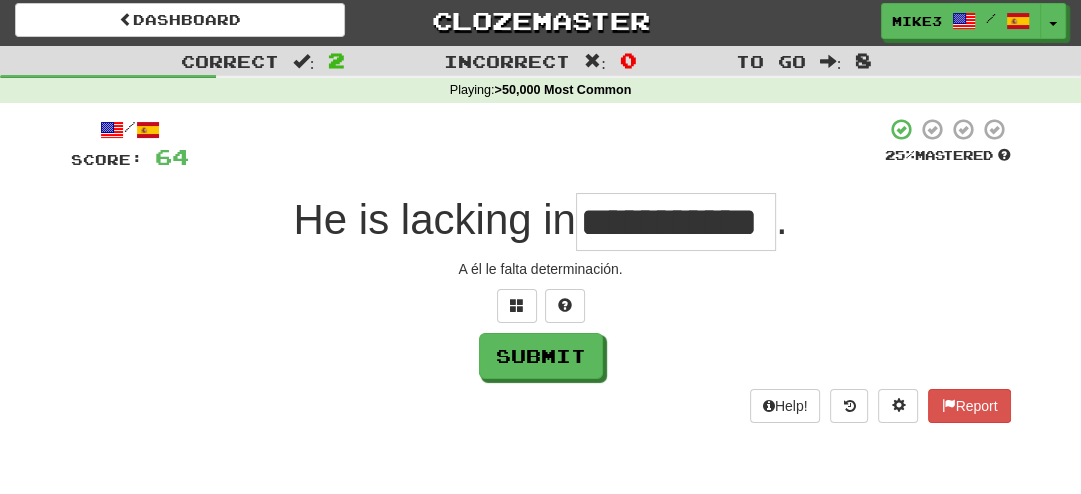 scroll, scrollTop: 0, scrollLeft: 61, axis: horizontal 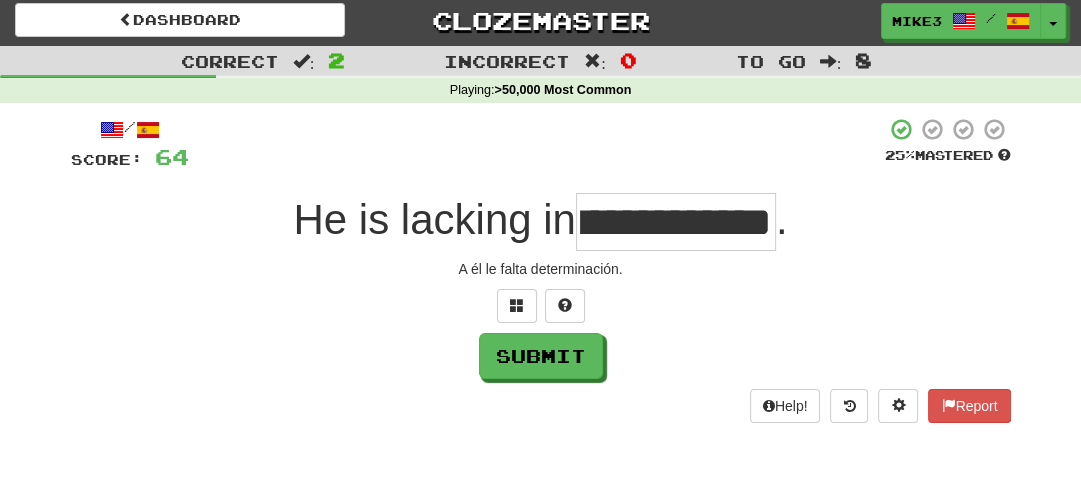 type on "**********" 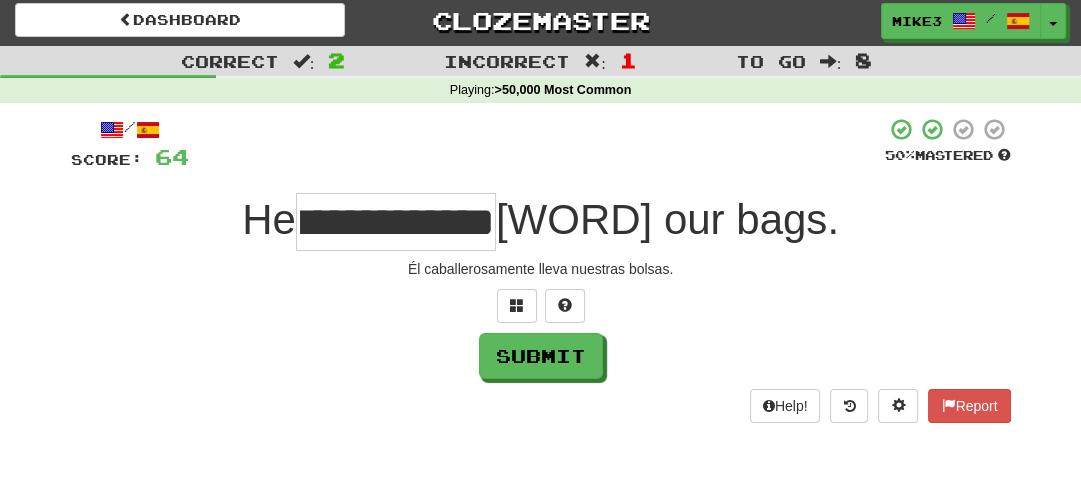 scroll, scrollTop: 0, scrollLeft: 36, axis: horizontal 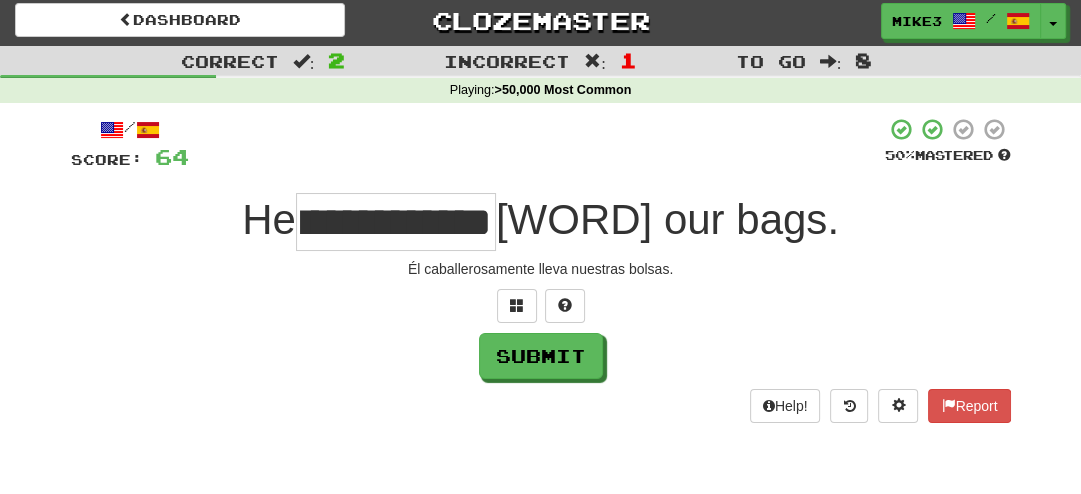 type on "**********" 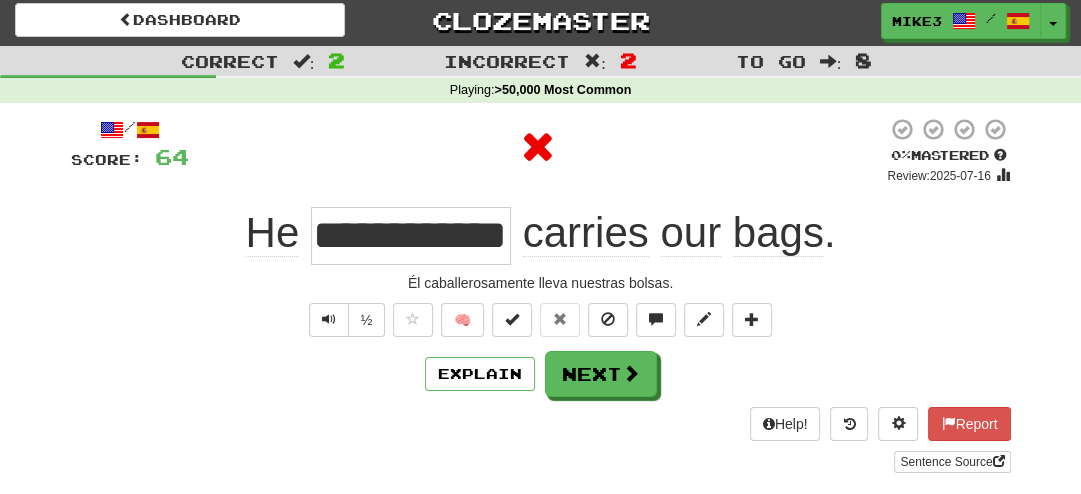 scroll, scrollTop: 0, scrollLeft: 0, axis: both 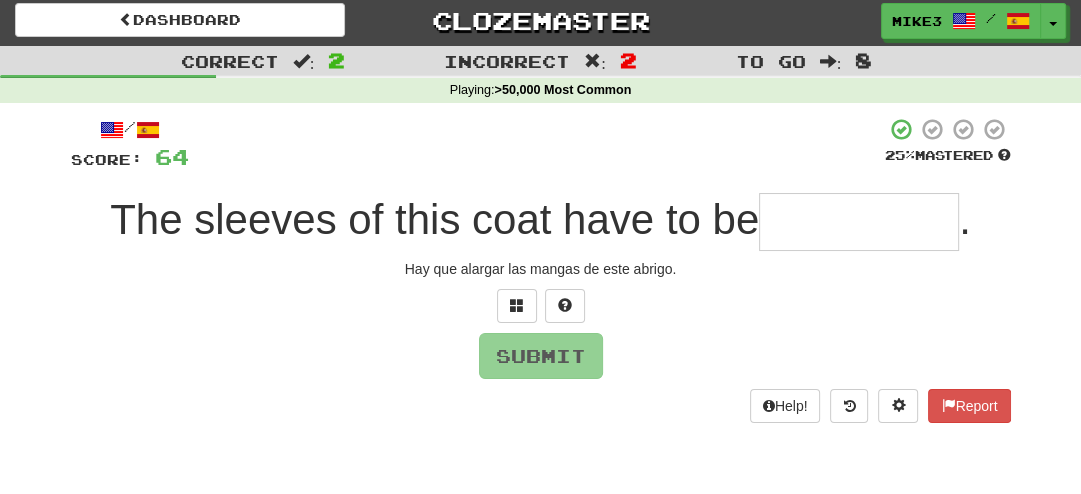 type on "*" 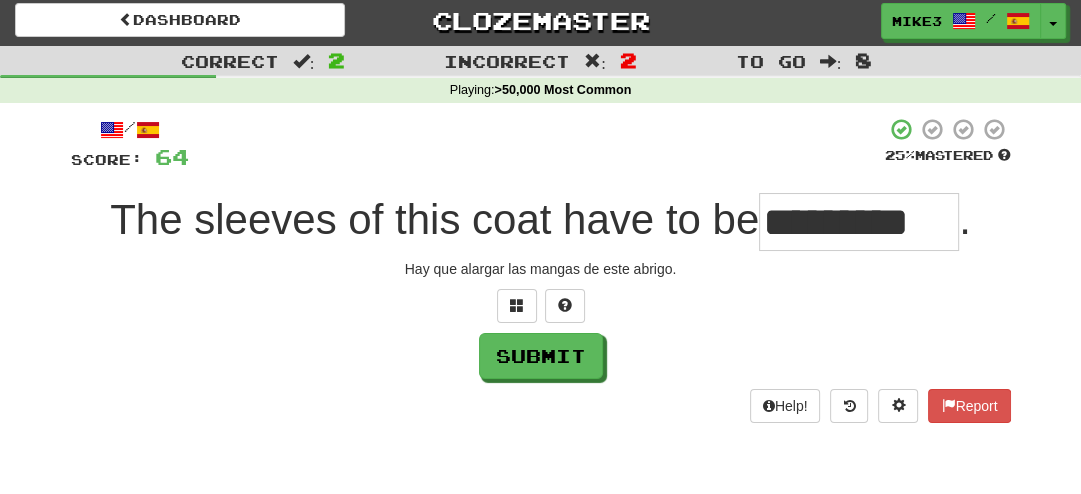 scroll, scrollTop: 0, scrollLeft: 0, axis: both 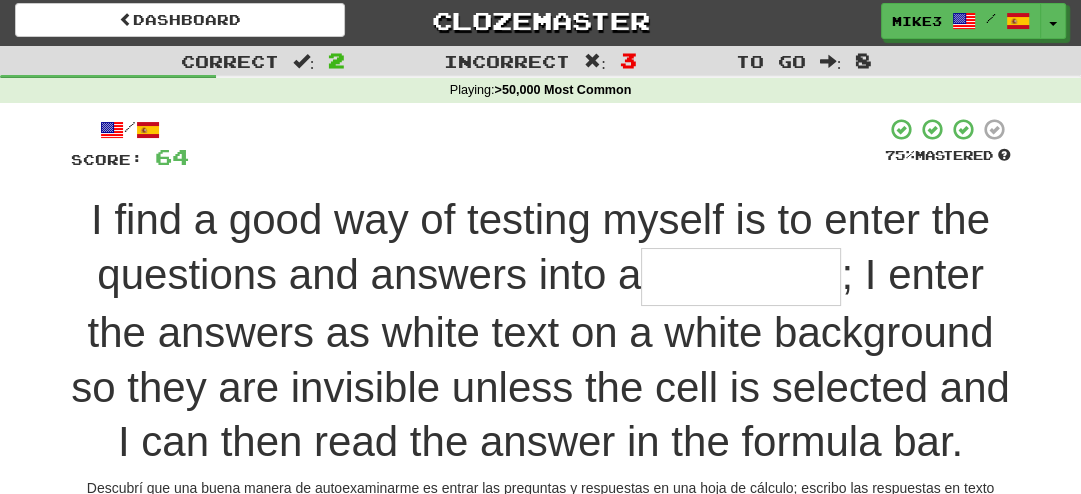 type on "**********" 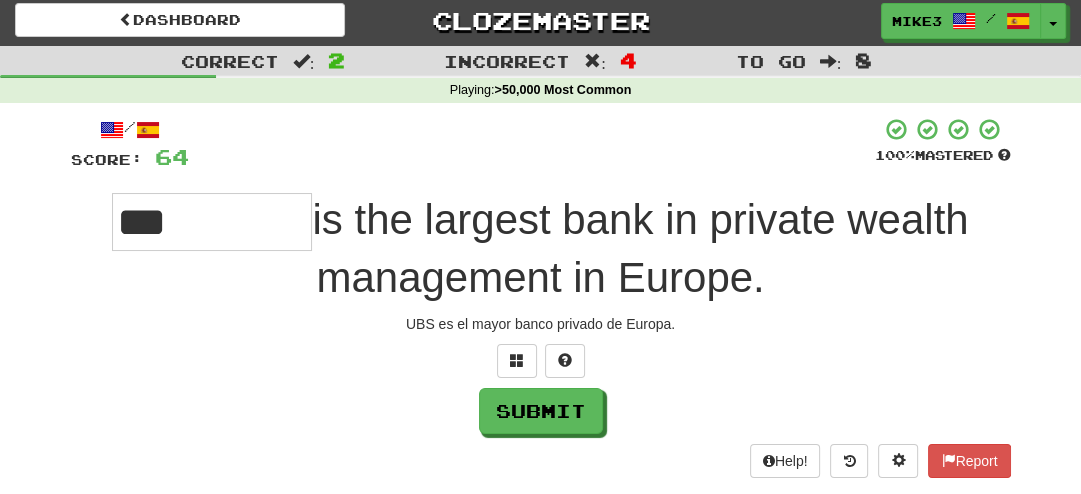 type on "***" 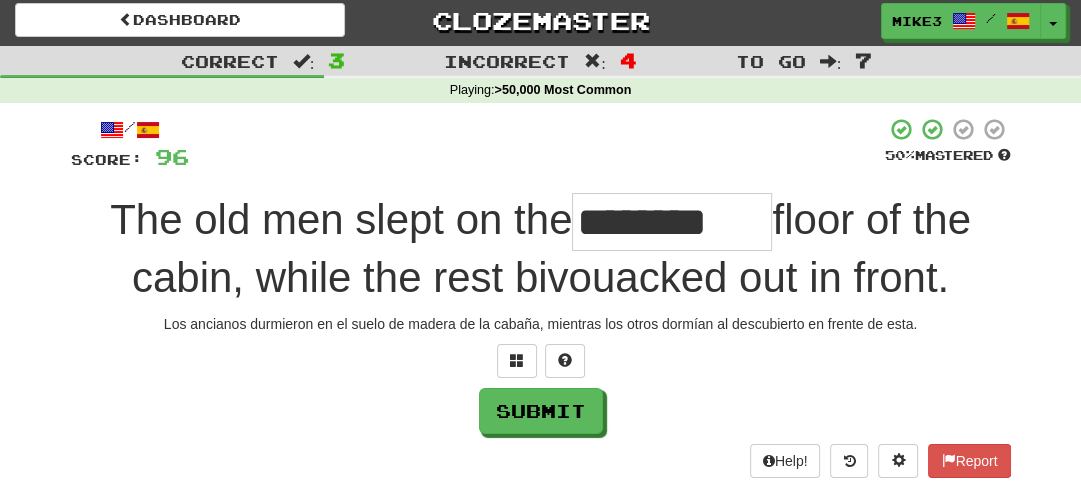 type on "********" 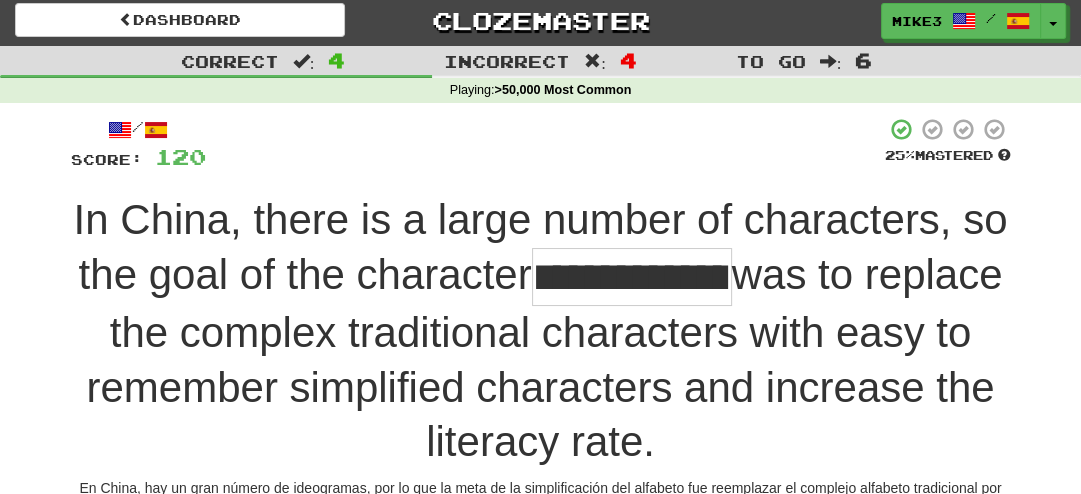 scroll, scrollTop: 0, scrollLeft: 59, axis: horizontal 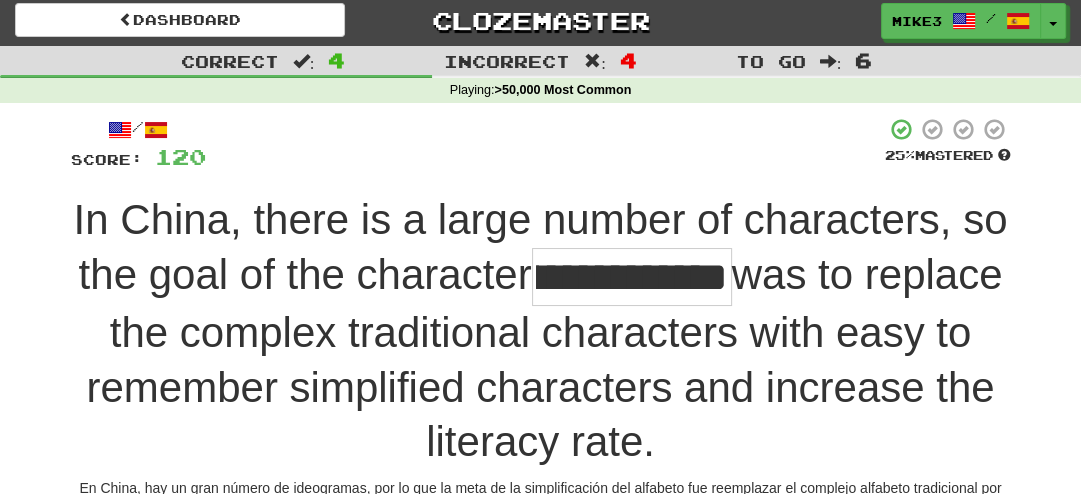 type on "**********" 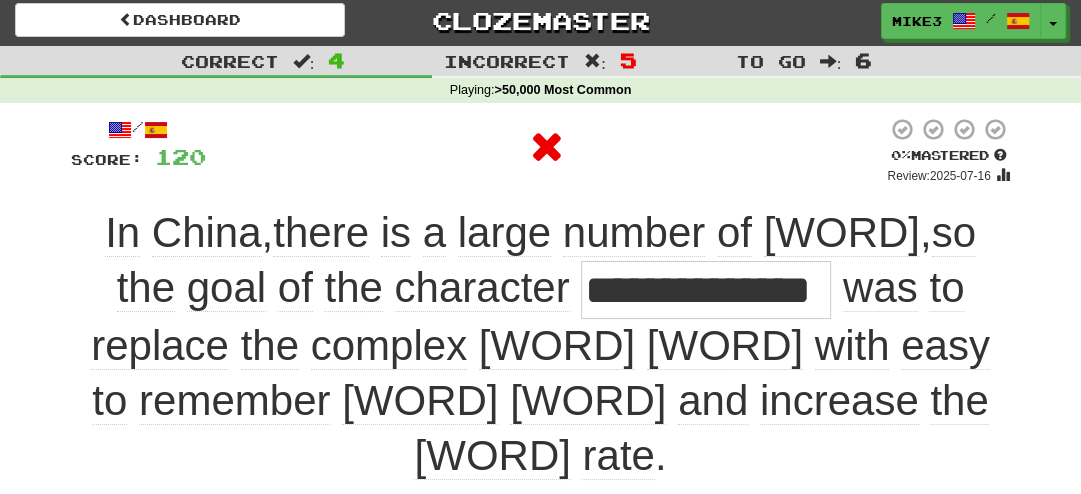 scroll, scrollTop: 0, scrollLeft: 0, axis: both 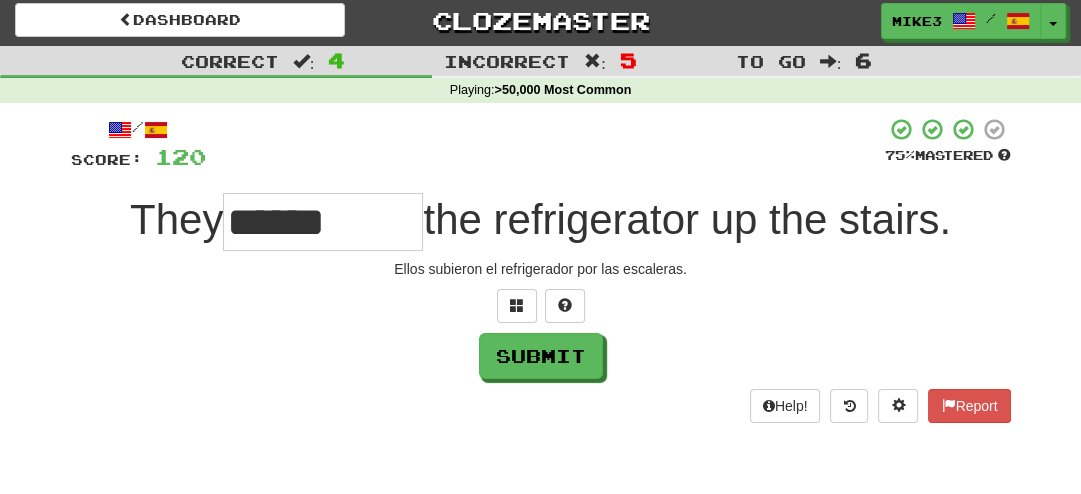 type on "******" 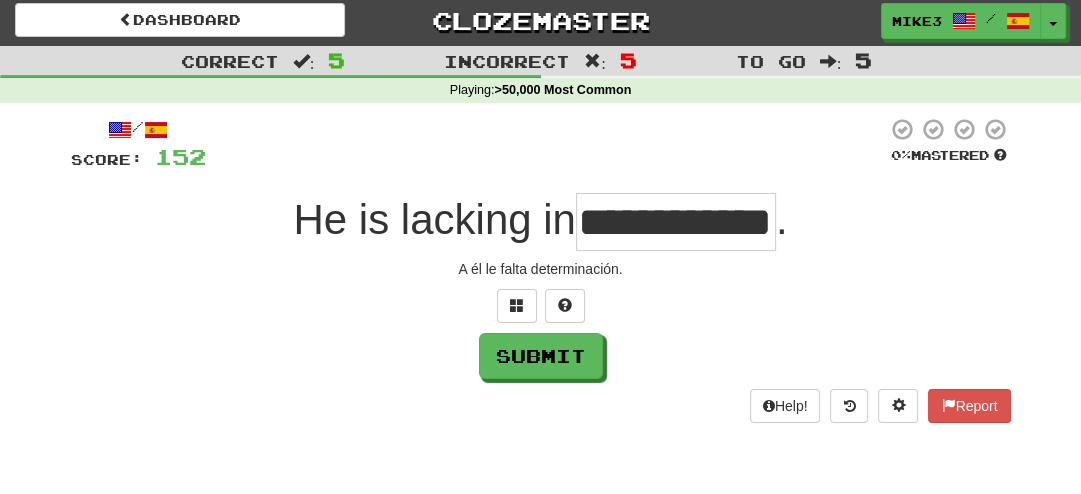 scroll, scrollTop: 0, scrollLeft: 0, axis: both 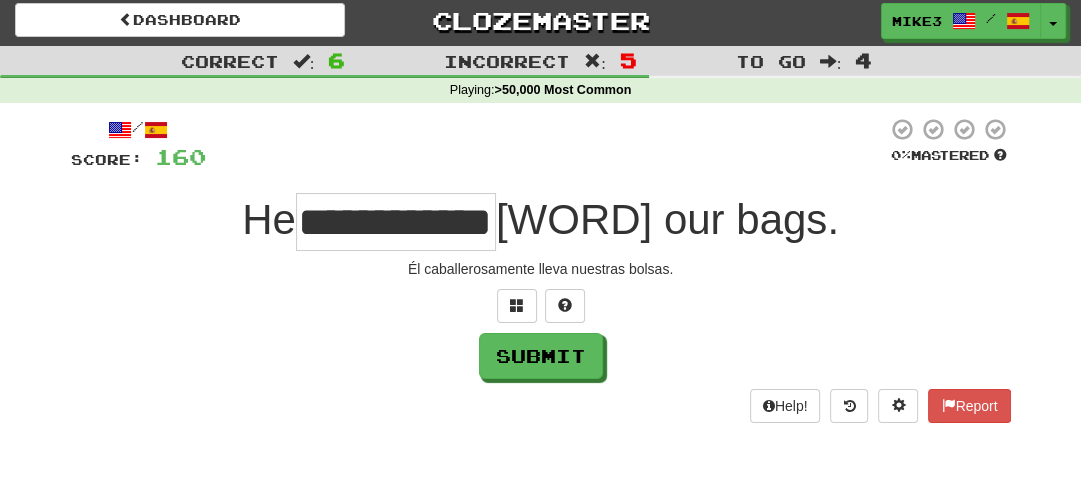 type on "**********" 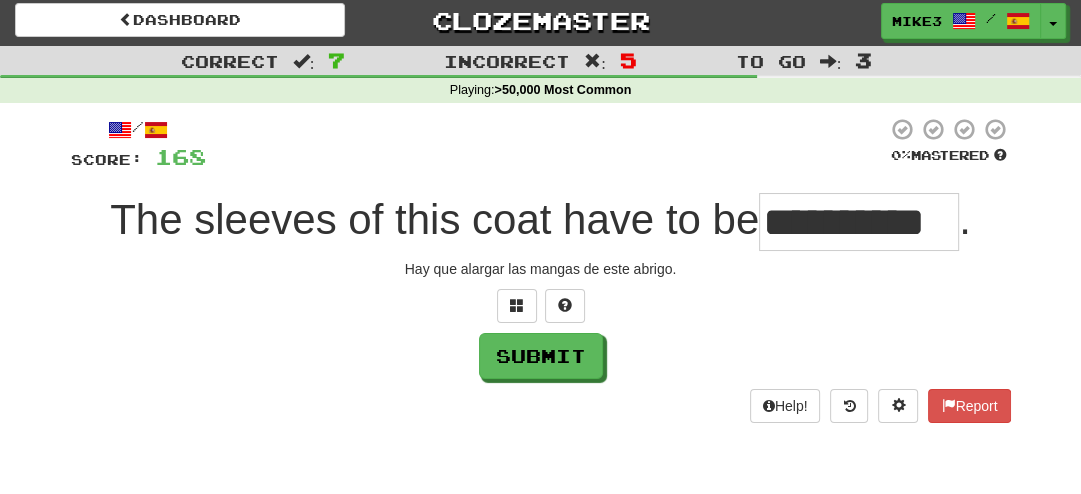 scroll, scrollTop: 0, scrollLeft: 15, axis: horizontal 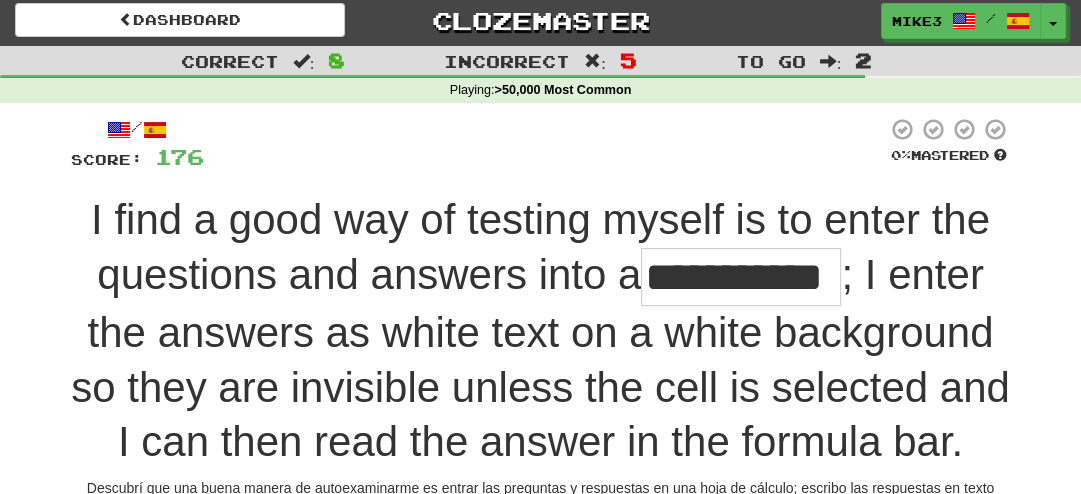type on "**********" 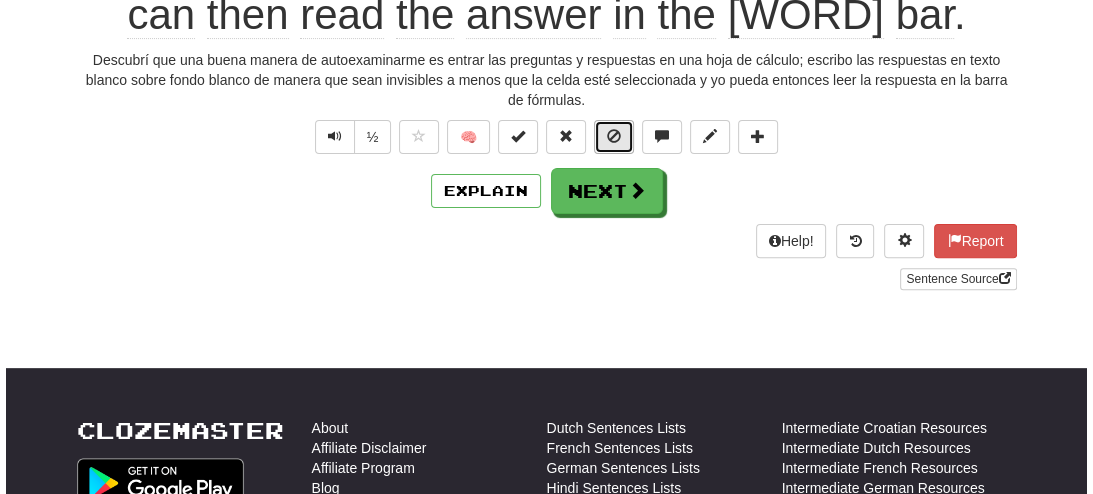 scroll, scrollTop: 445, scrollLeft: 0, axis: vertical 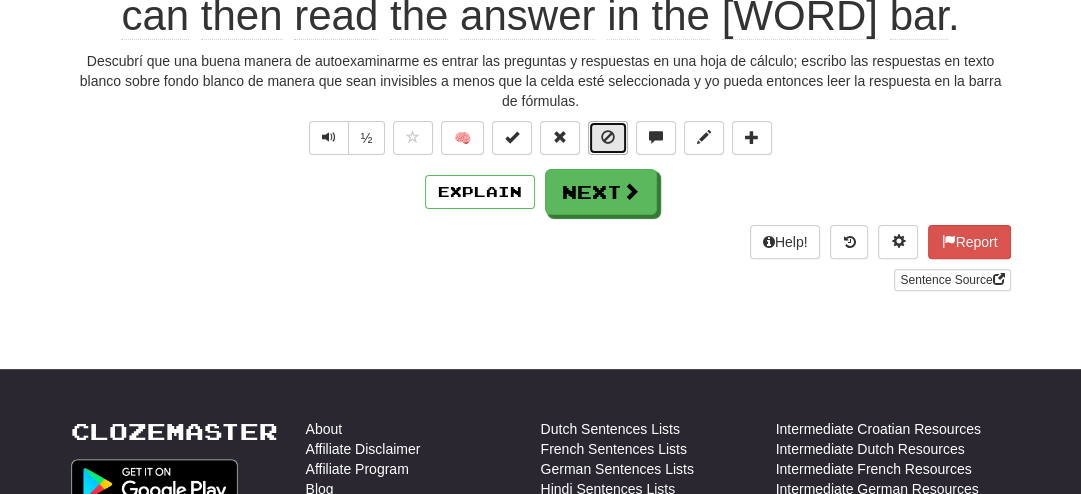 click at bounding box center [608, 137] 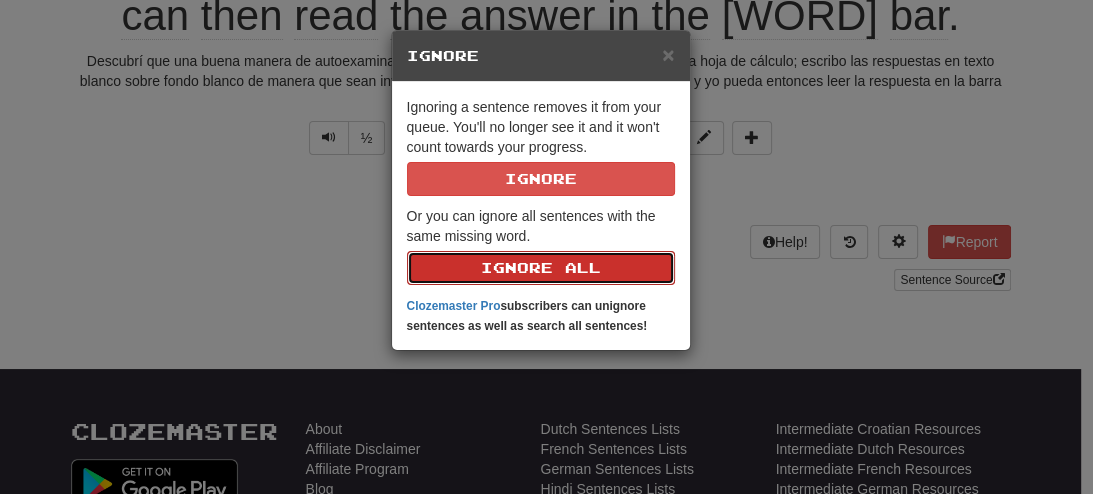 click on "Ignore All" at bounding box center [541, 268] 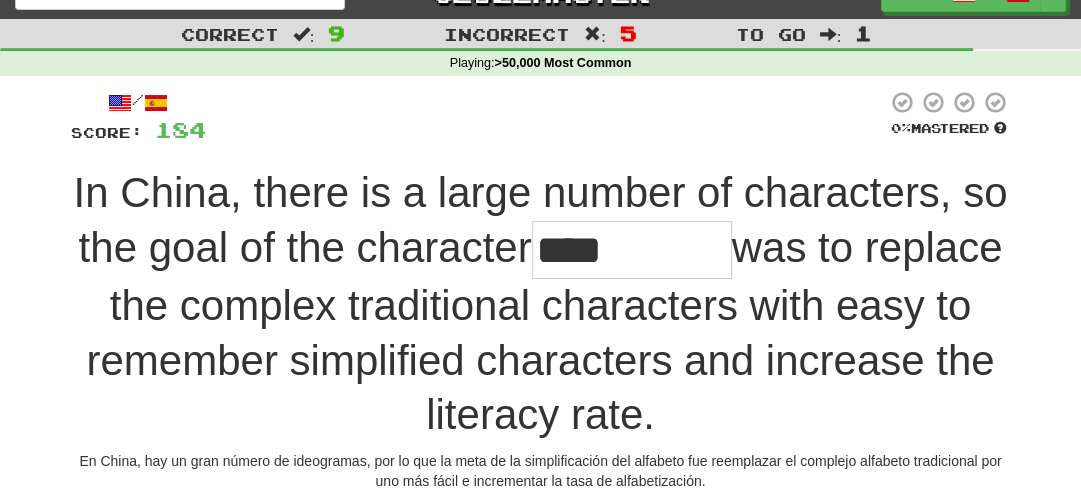 scroll, scrollTop: 32, scrollLeft: 0, axis: vertical 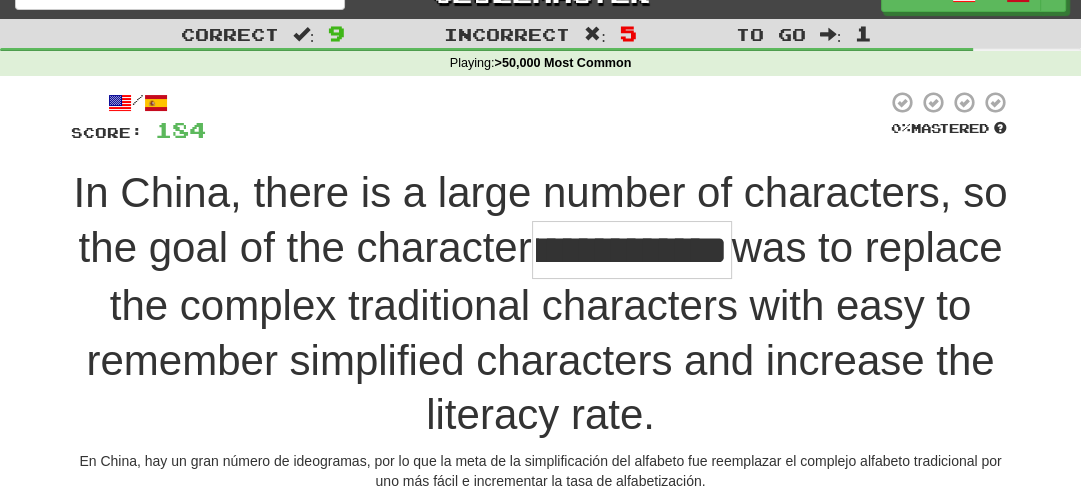 type on "**********" 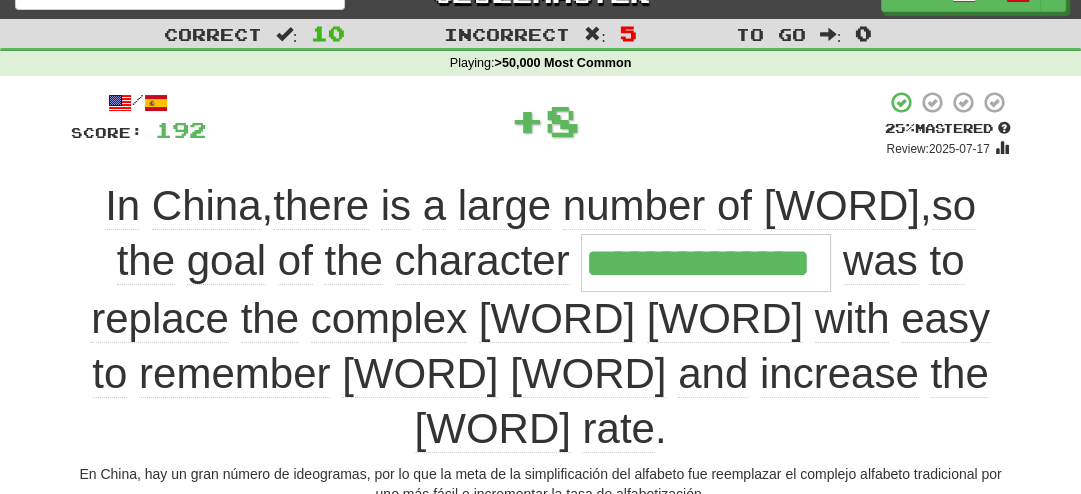 scroll, scrollTop: 0, scrollLeft: 0, axis: both 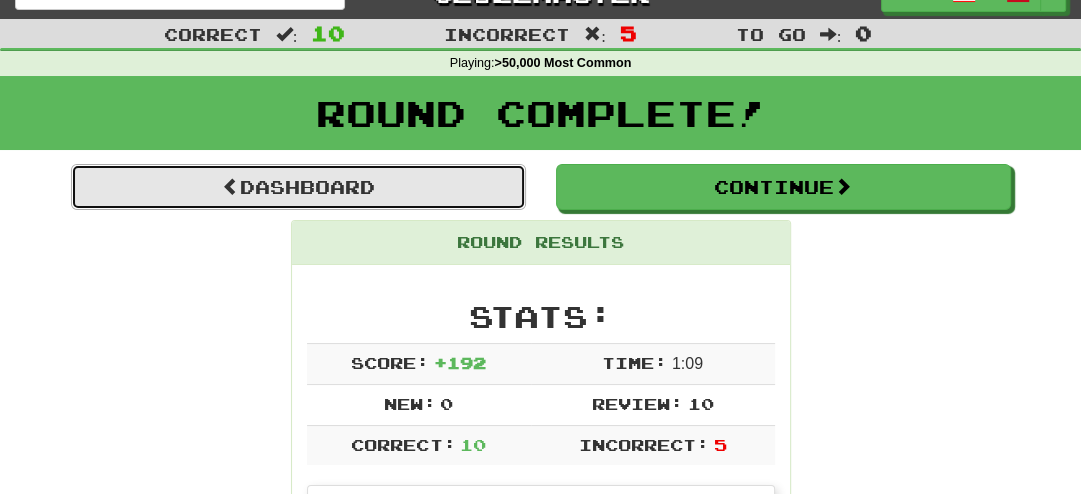 click on "Dashboard" at bounding box center (298, 187) 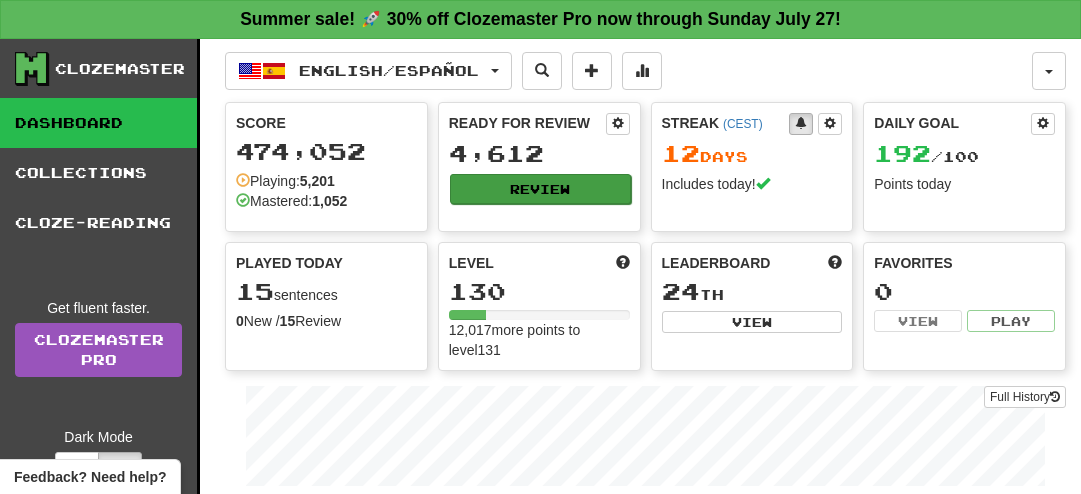 scroll, scrollTop: 0, scrollLeft: 0, axis: both 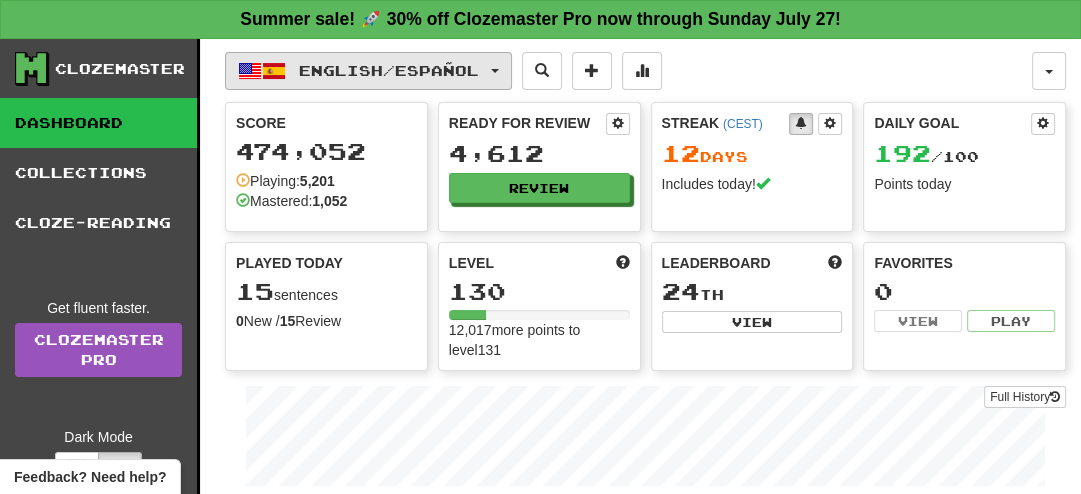click on "English  /  Español" at bounding box center (368, 71) 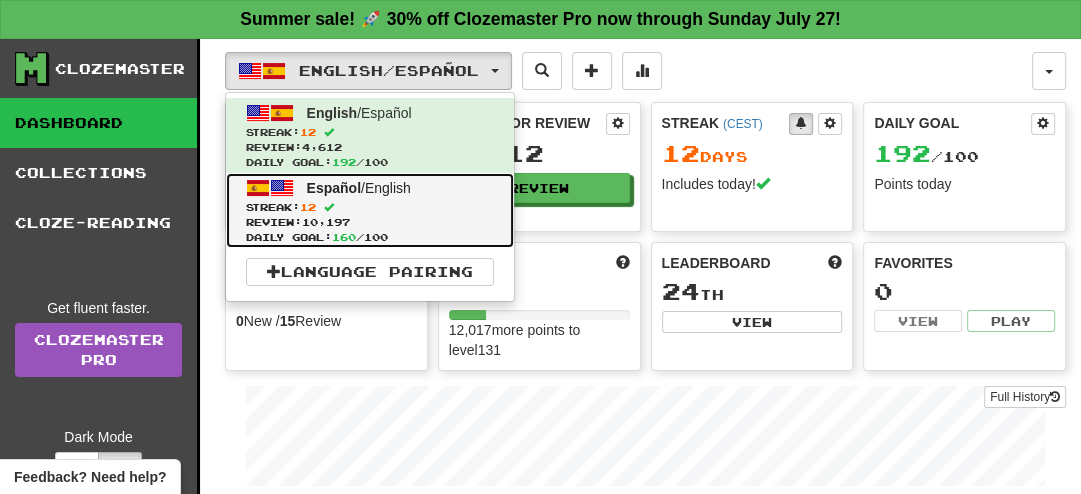 click on "12" at bounding box center (308, 207) 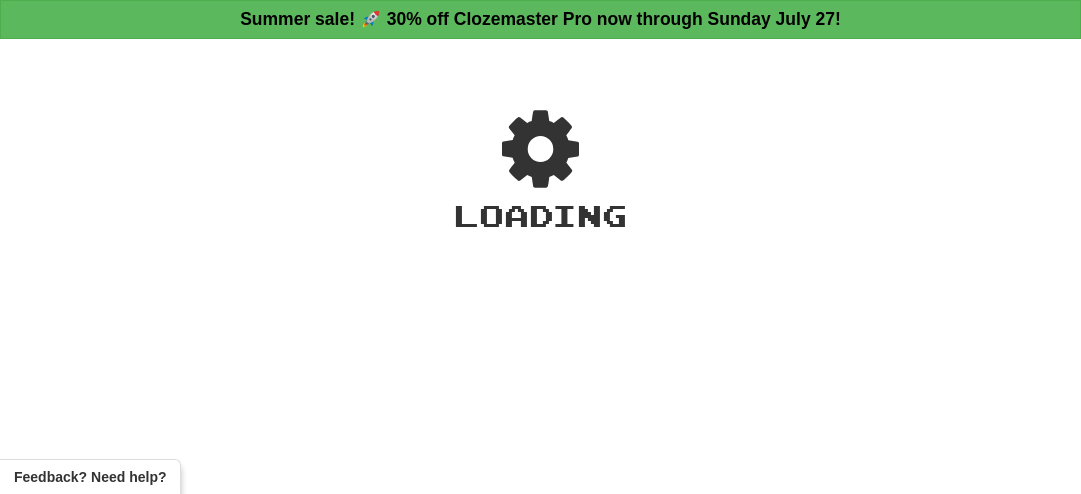 scroll, scrollTop: 0, scrollLeft: 0, axis: both 